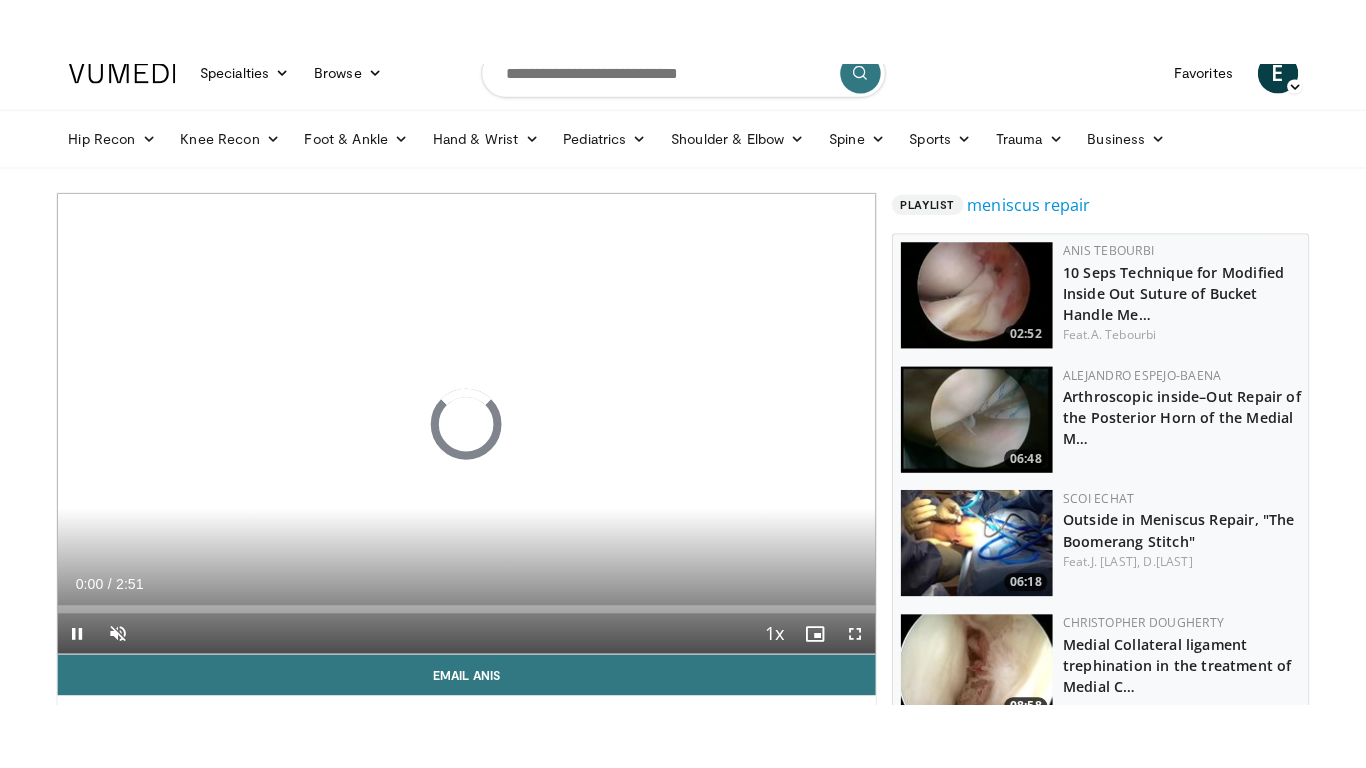 scroll, scrollTop: 28, scrollLeft: 0, axis: vertical 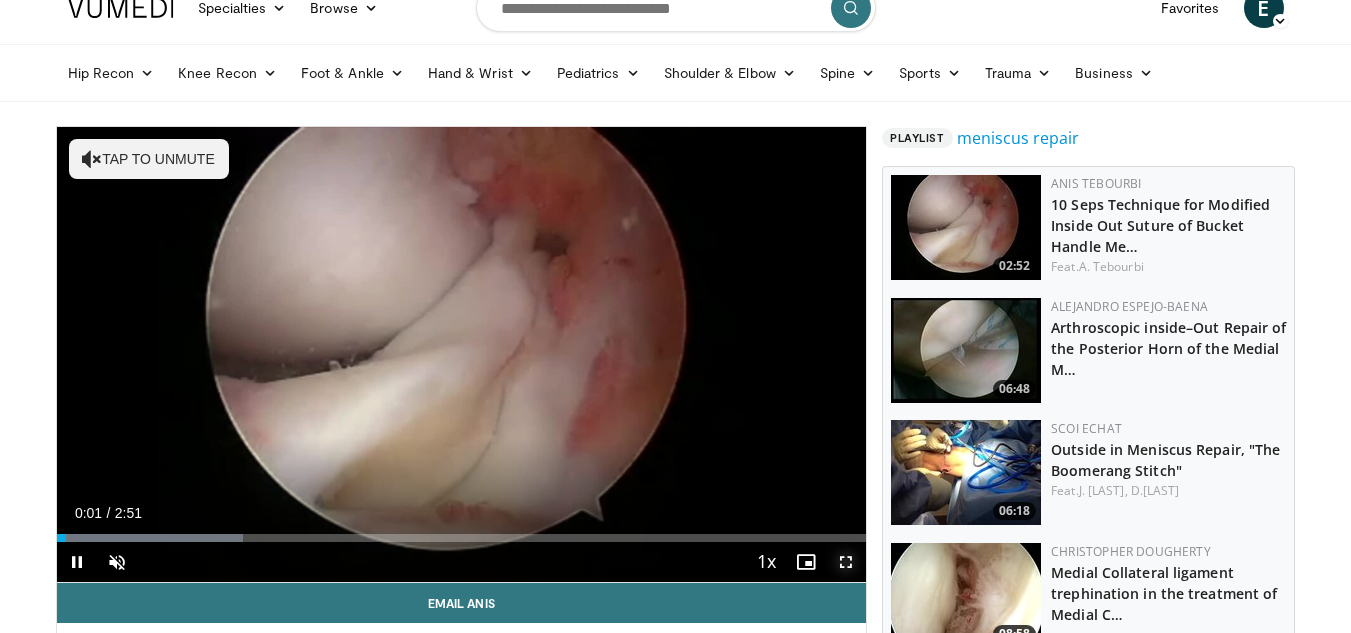 click at bounding box center (846, 562) 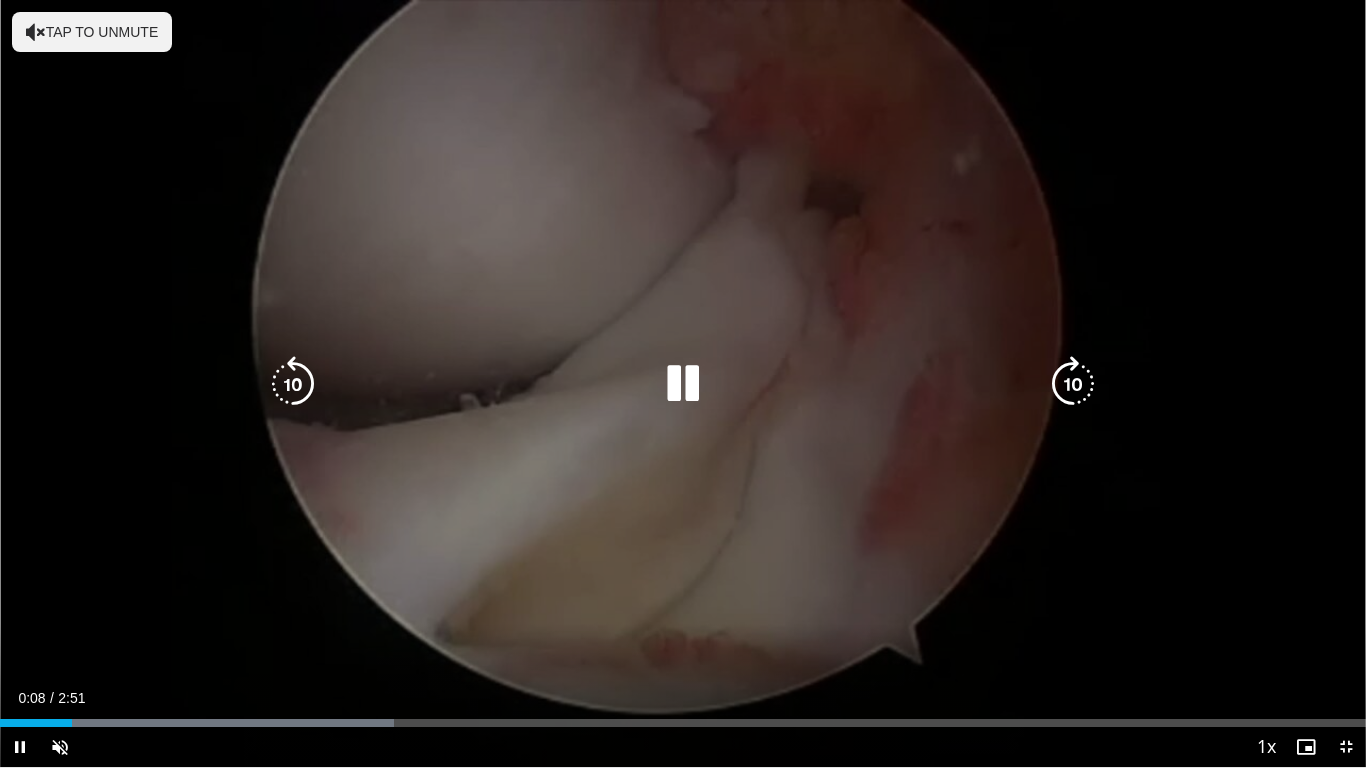 click on "10 seconds
Tap to unmute" at bounding box center (683, 383) 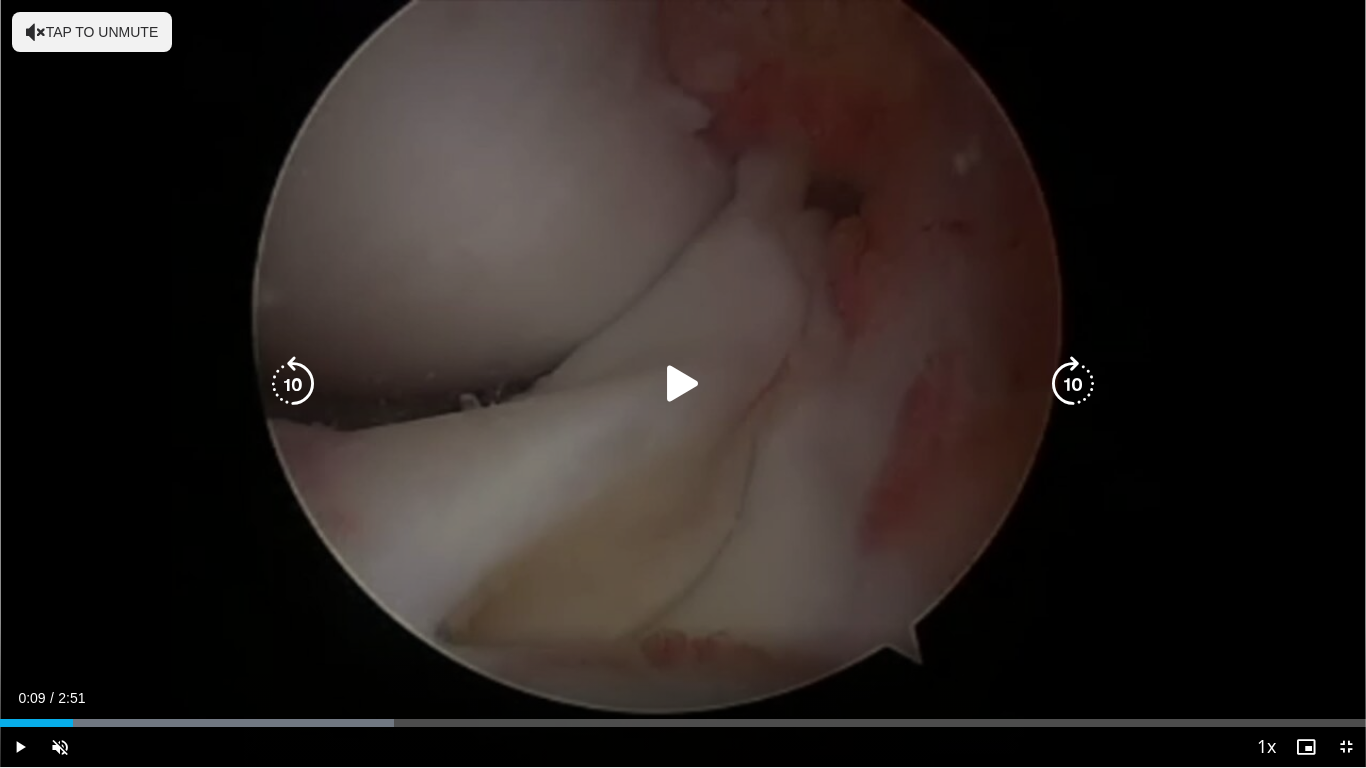 click on "Tap to unmute" at bounding box center [92, 32] 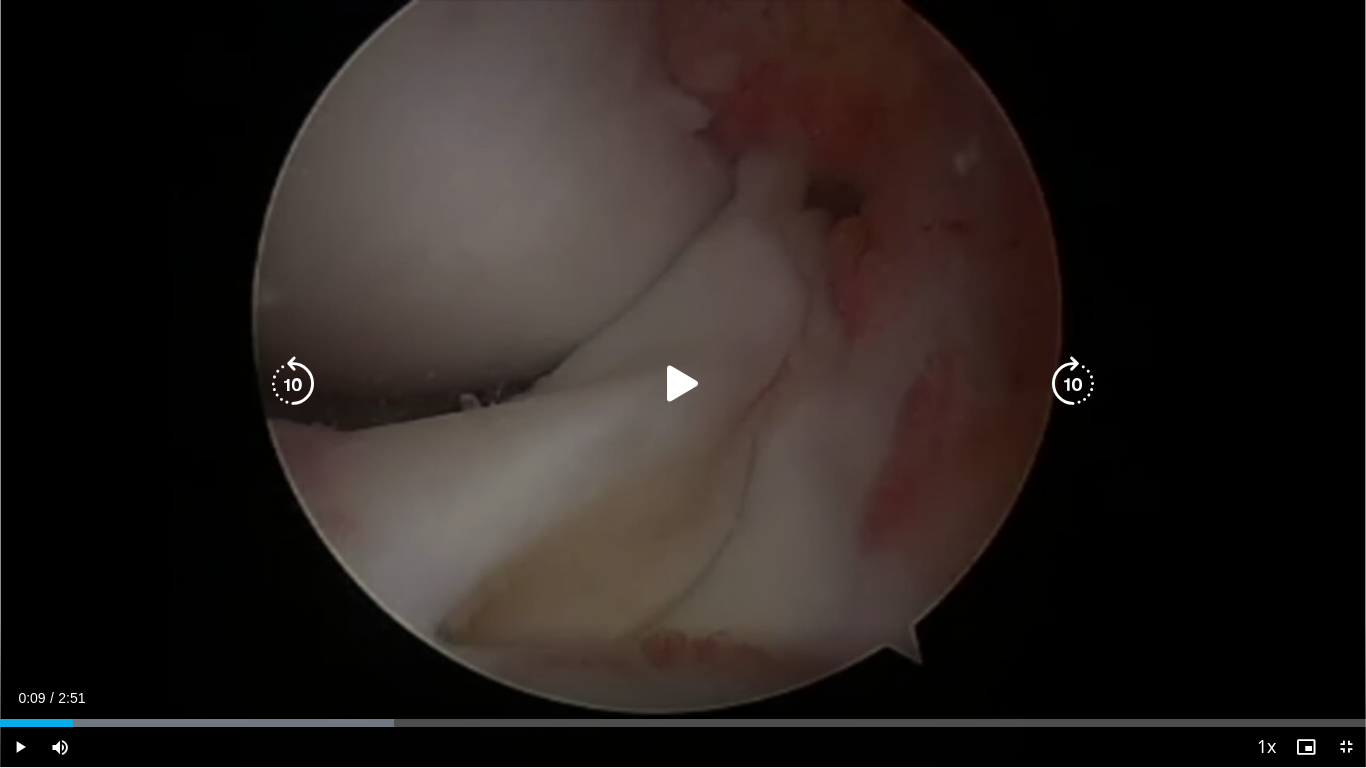 drag, startPoint x: 32, startPoint y: 19, endPoint x: 520, endPoint y: 493, distance: 680.3088 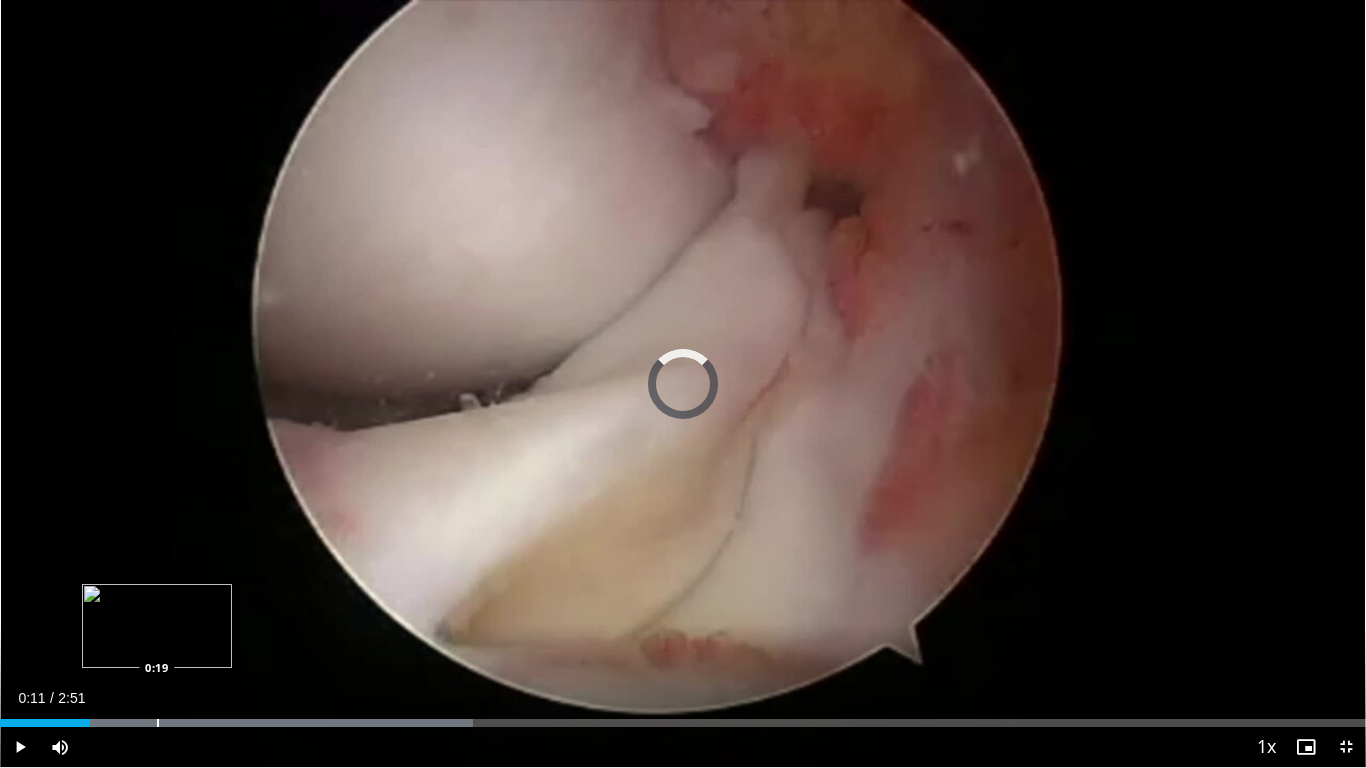 click on "Loaded :  34.65% 0:19 0:19" at bounding box center (683, 717) 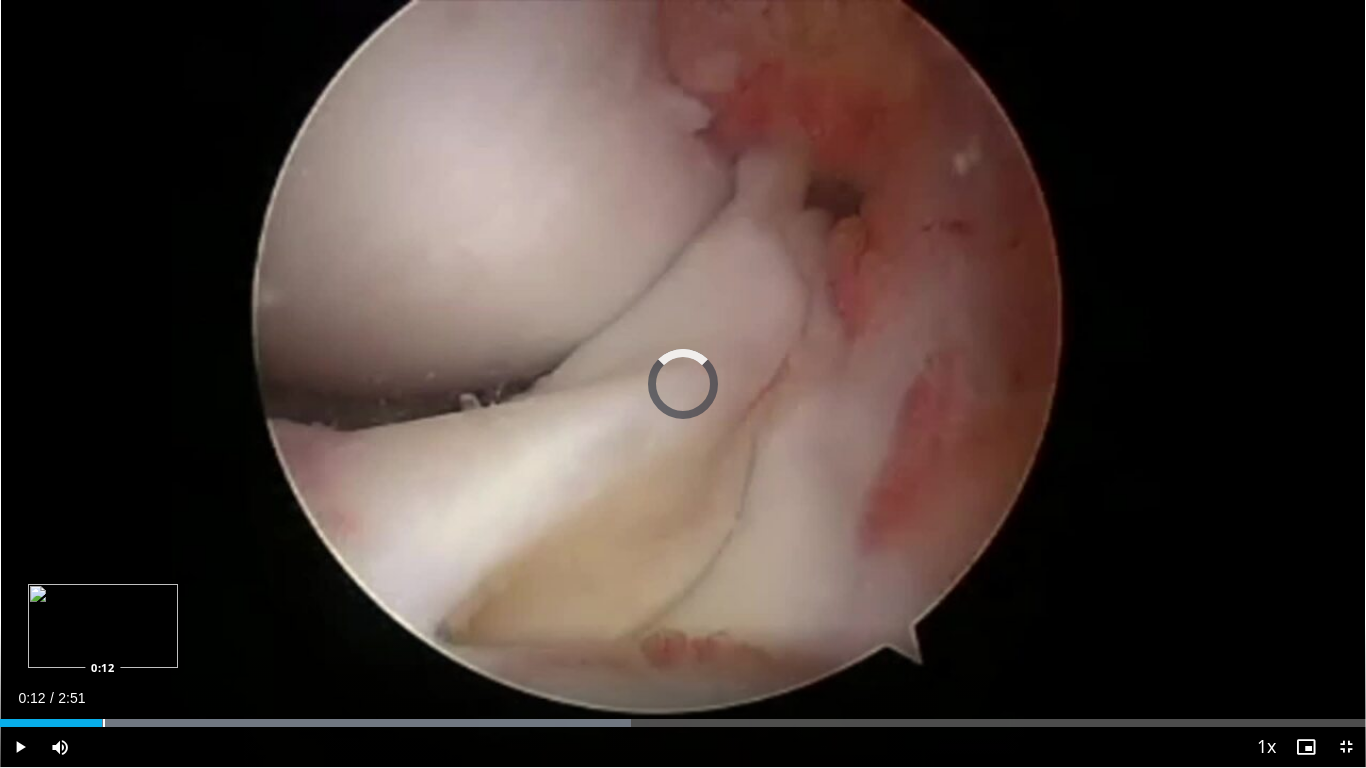 click on "Loaded :  46.21% 0:21 0:12" at bounding box center (683, 717) 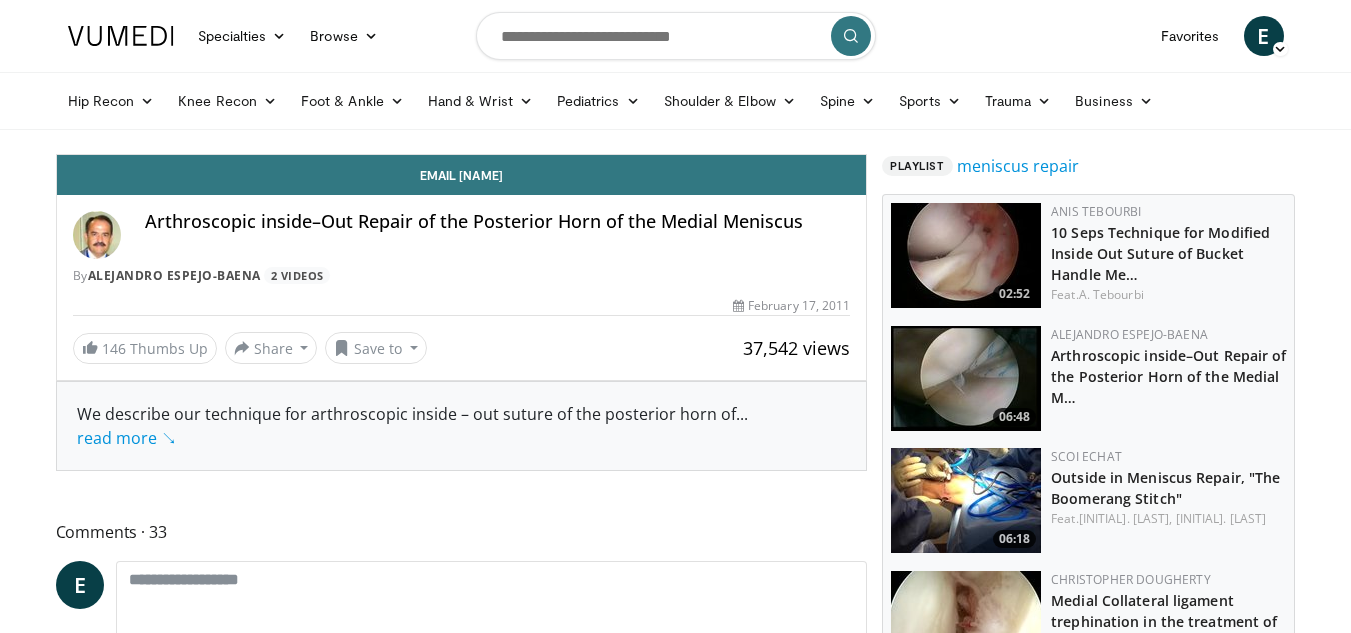 scroll, scrollTop: 0, scrollLeft: 0, axis: both 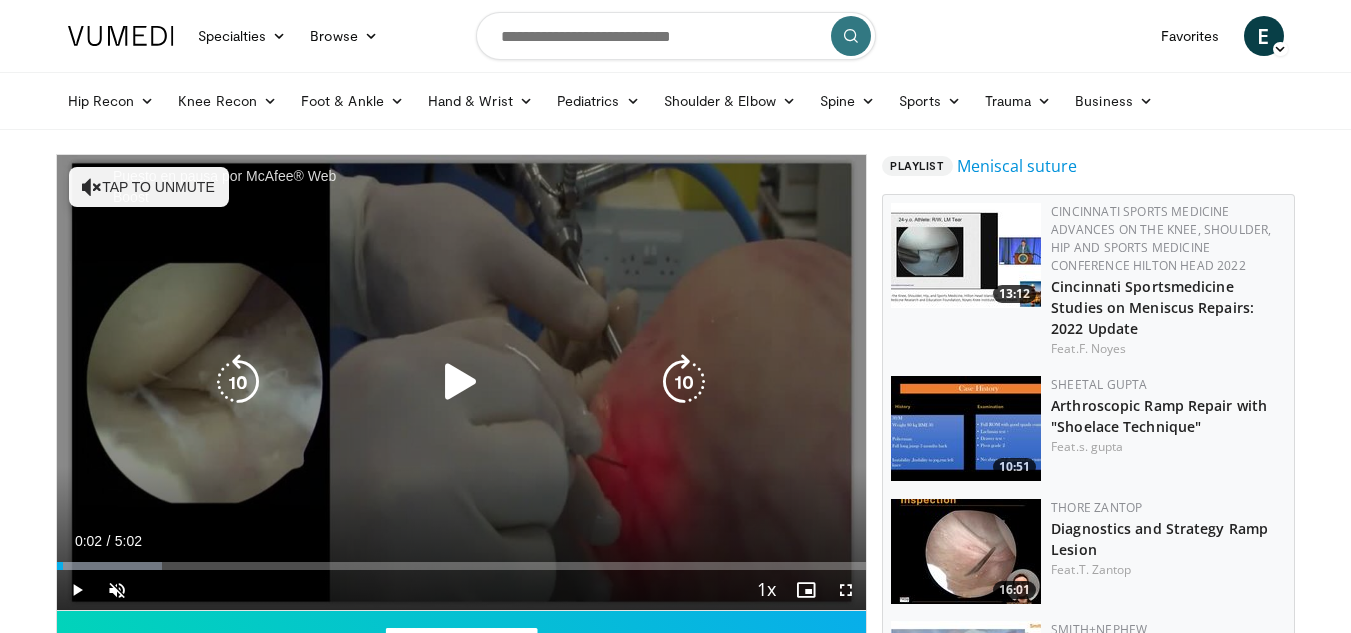 click at bounding box center (461, 382) 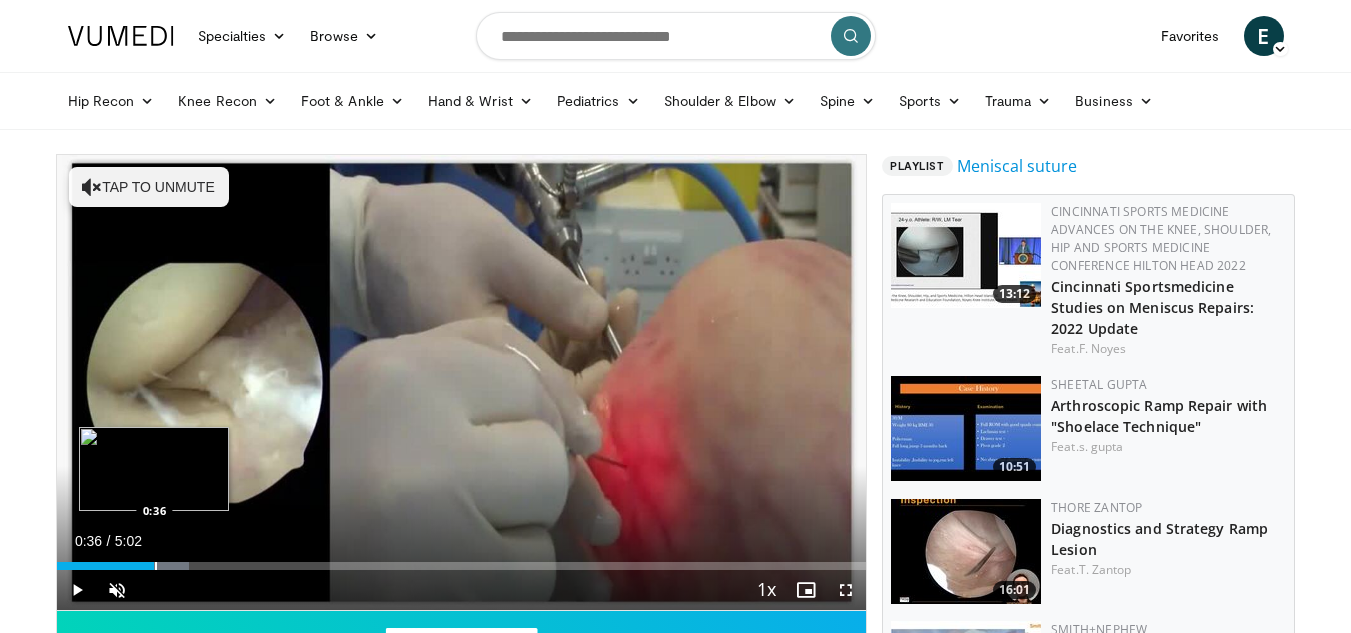 click on "Loaded :  16.35% 0:36 0:36" at bounding box center (462, 560) 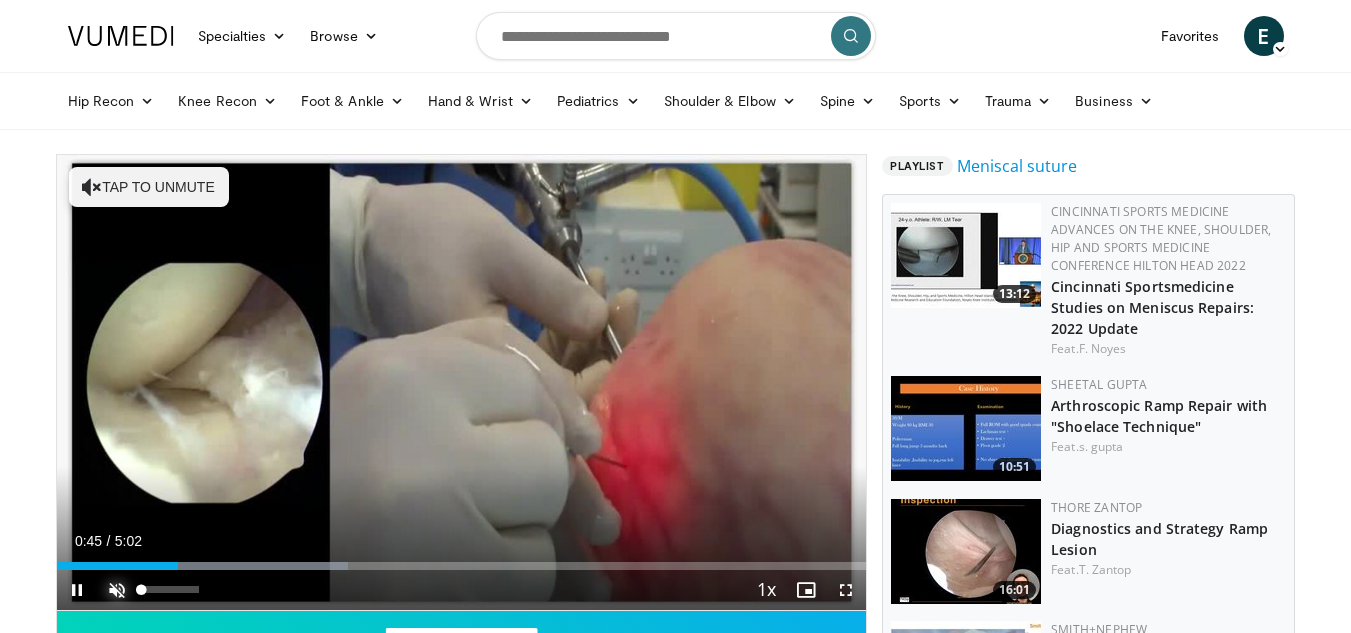 click at bounding box center (117, 590) 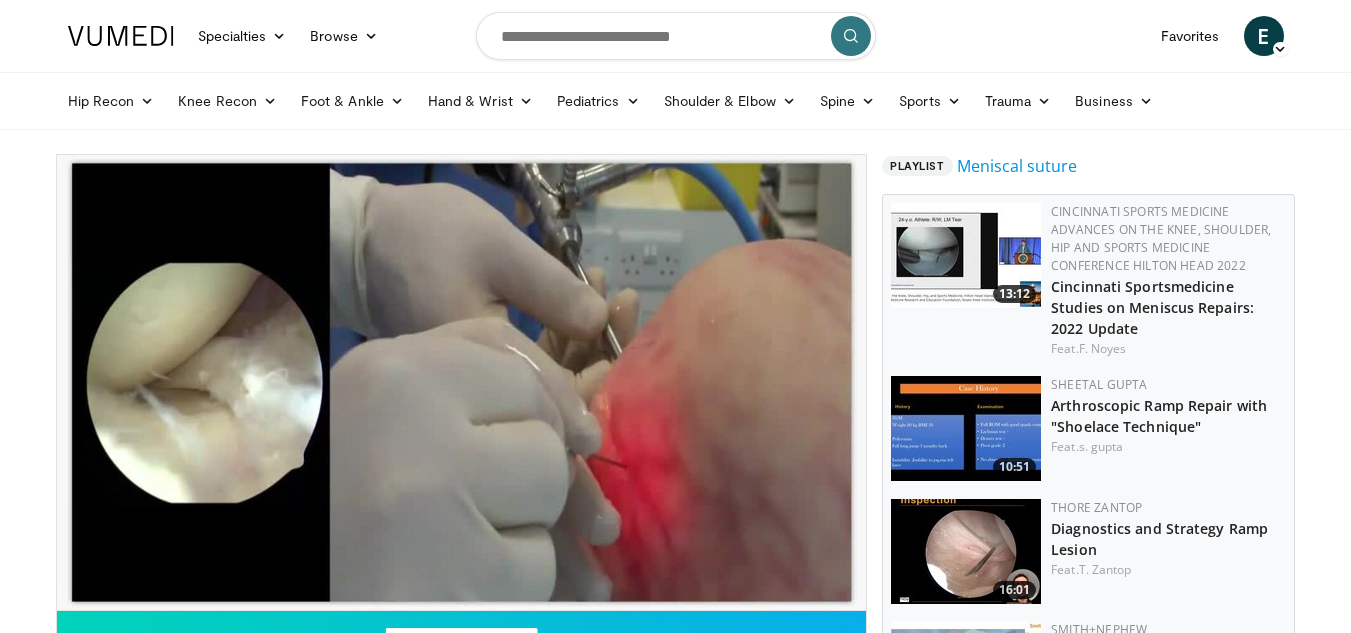 type 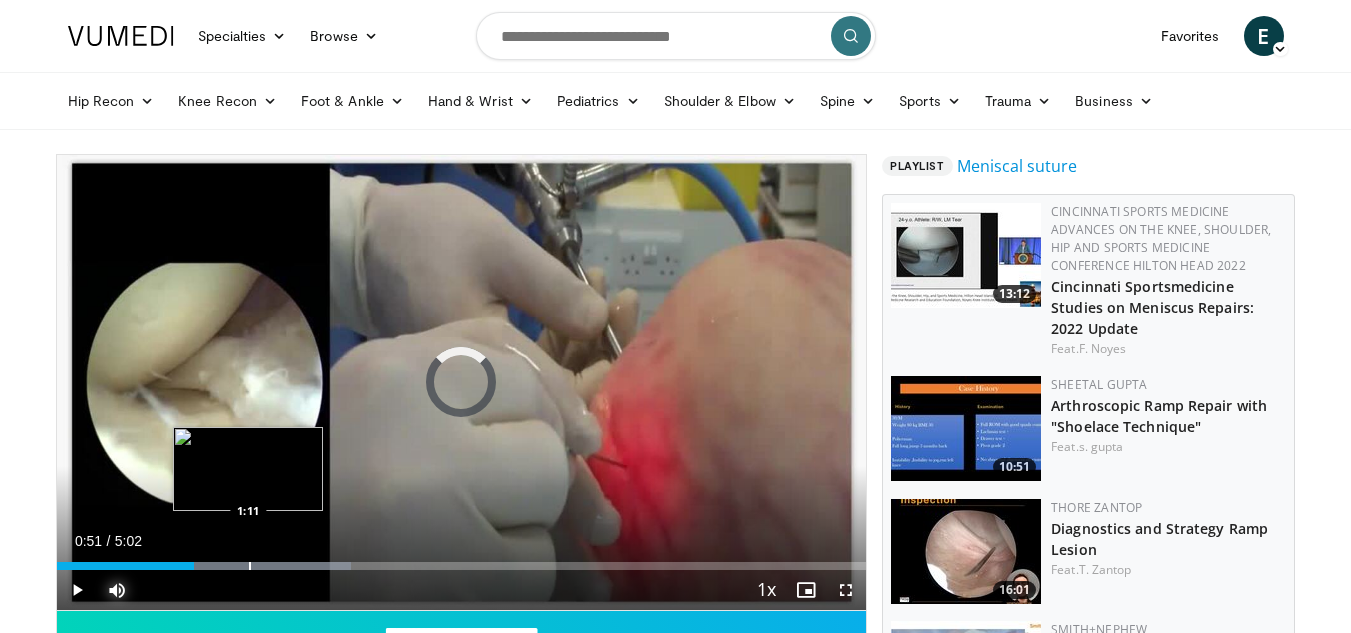 click at bounding box center [250, 566] 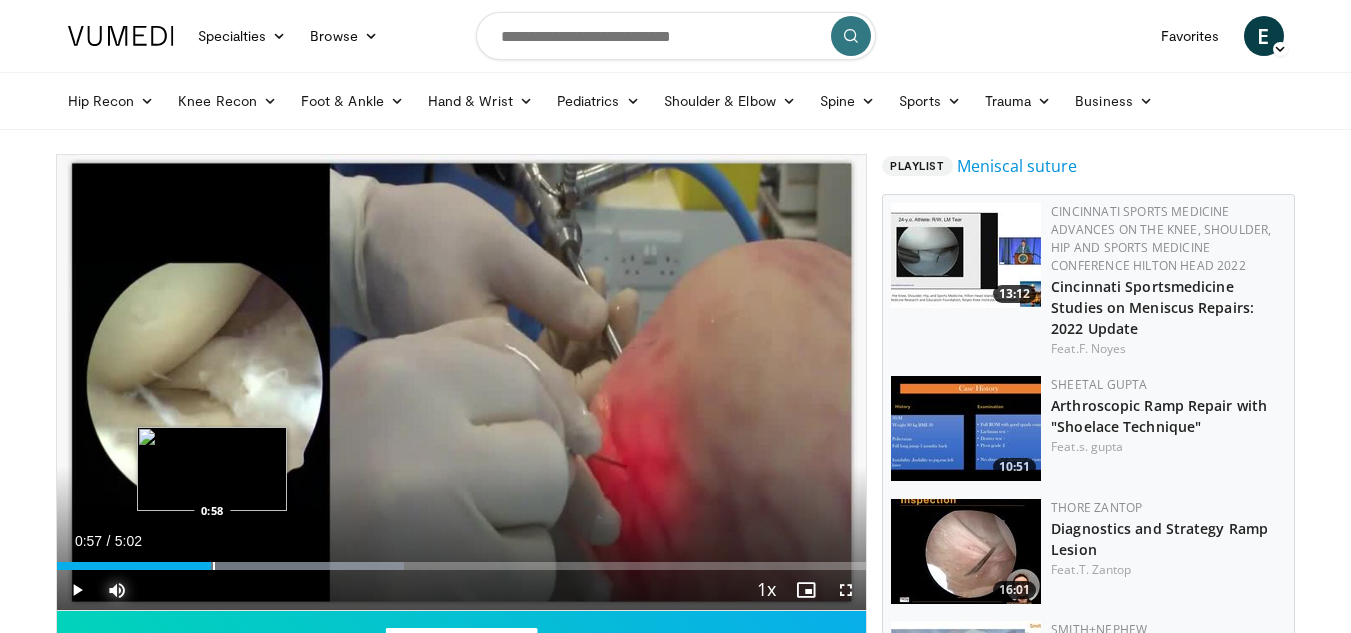 click at bounding box center (214, 566) 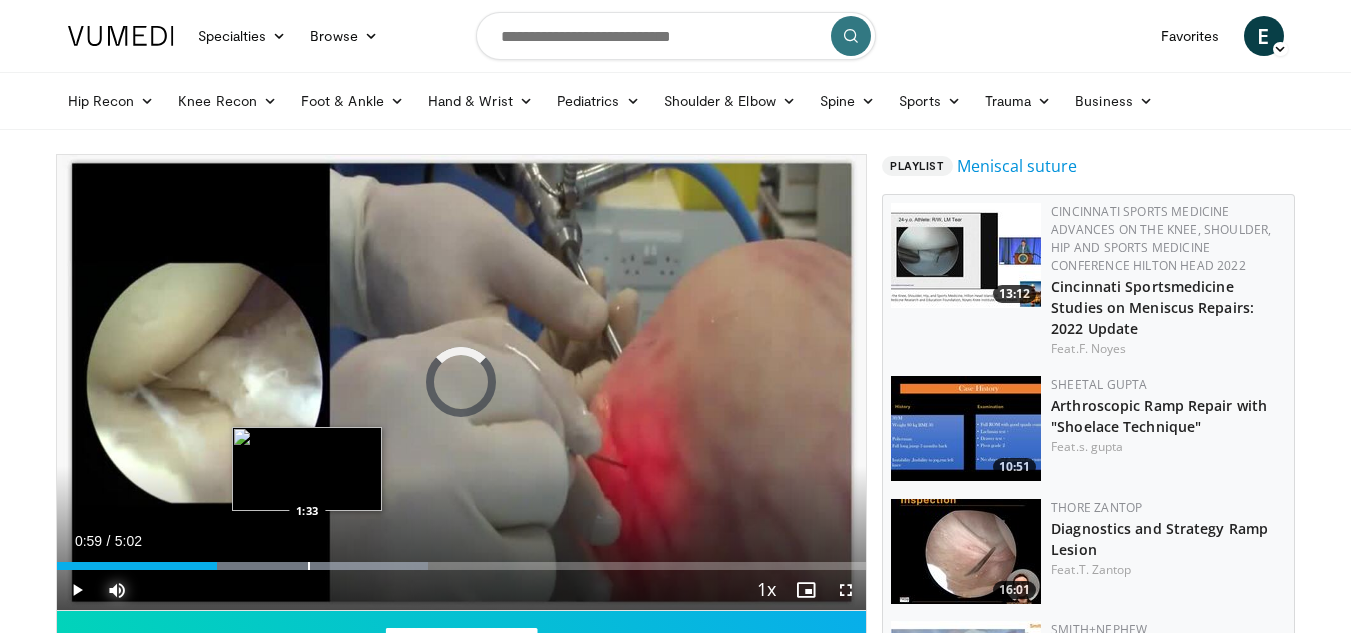 click at bounding box center [309, 566] 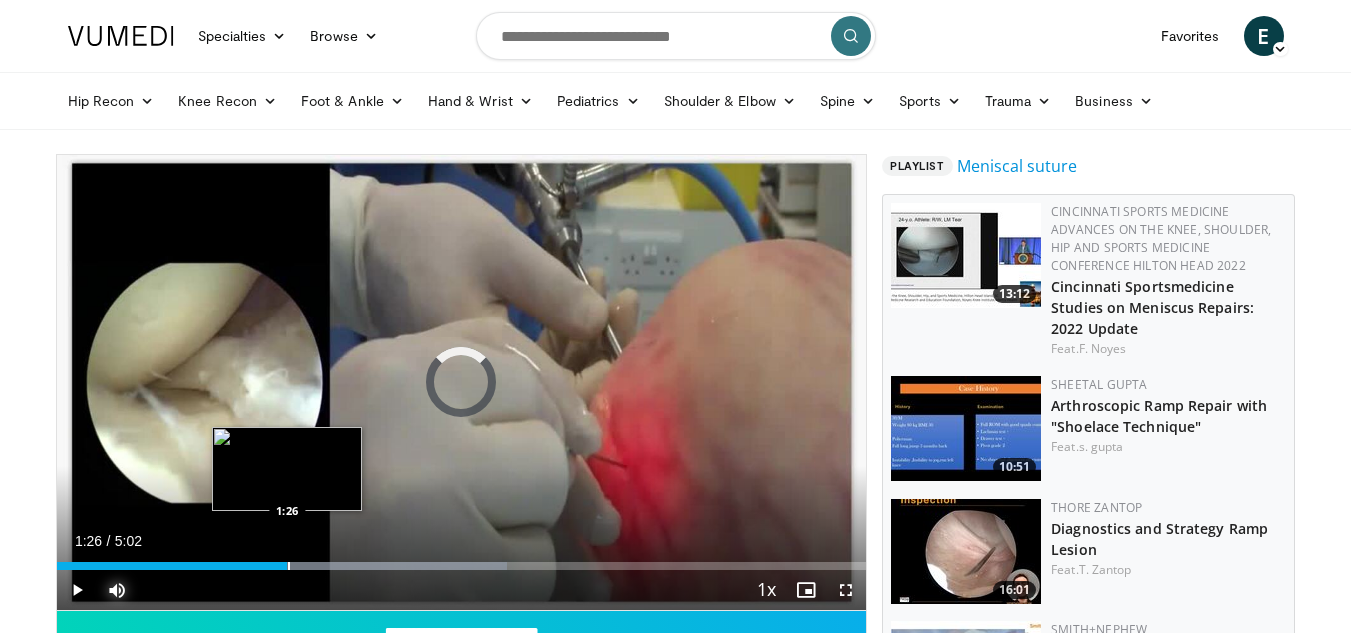 click on "Loaded :  55.66% 1:42 1:26" at bounding box center (462, 560) 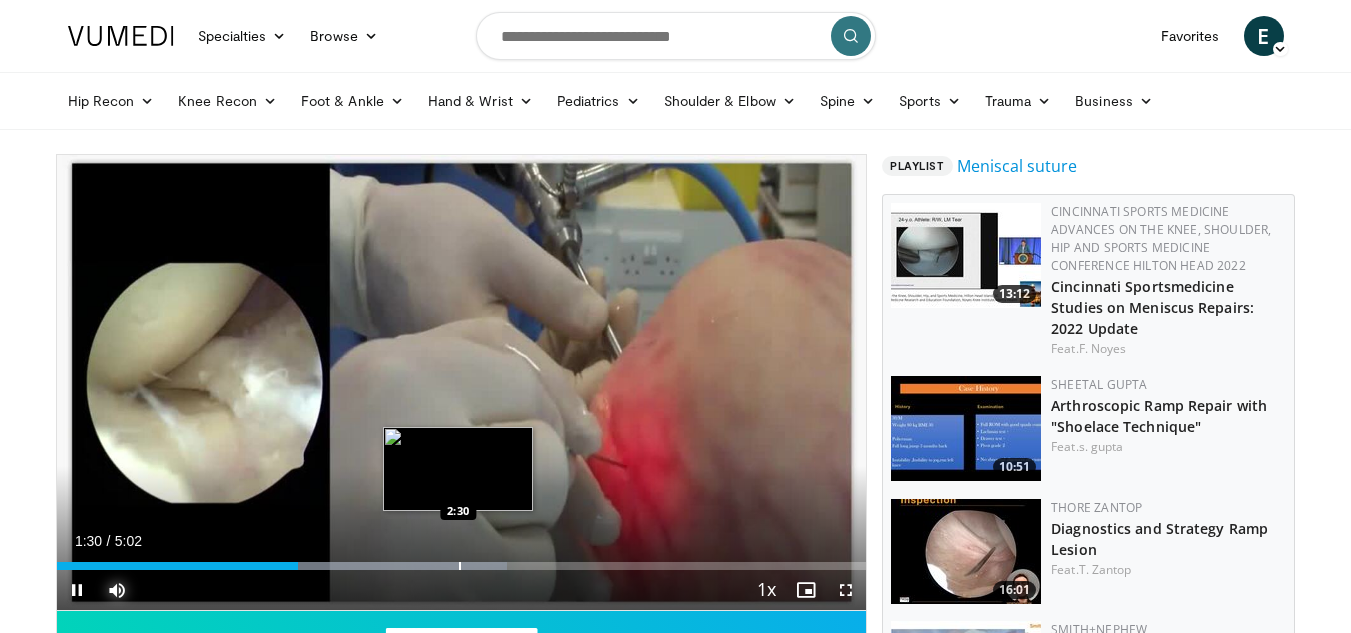 click on "Loaded :  55.66% 1:30 2:30" at bounding box center (462, 560) 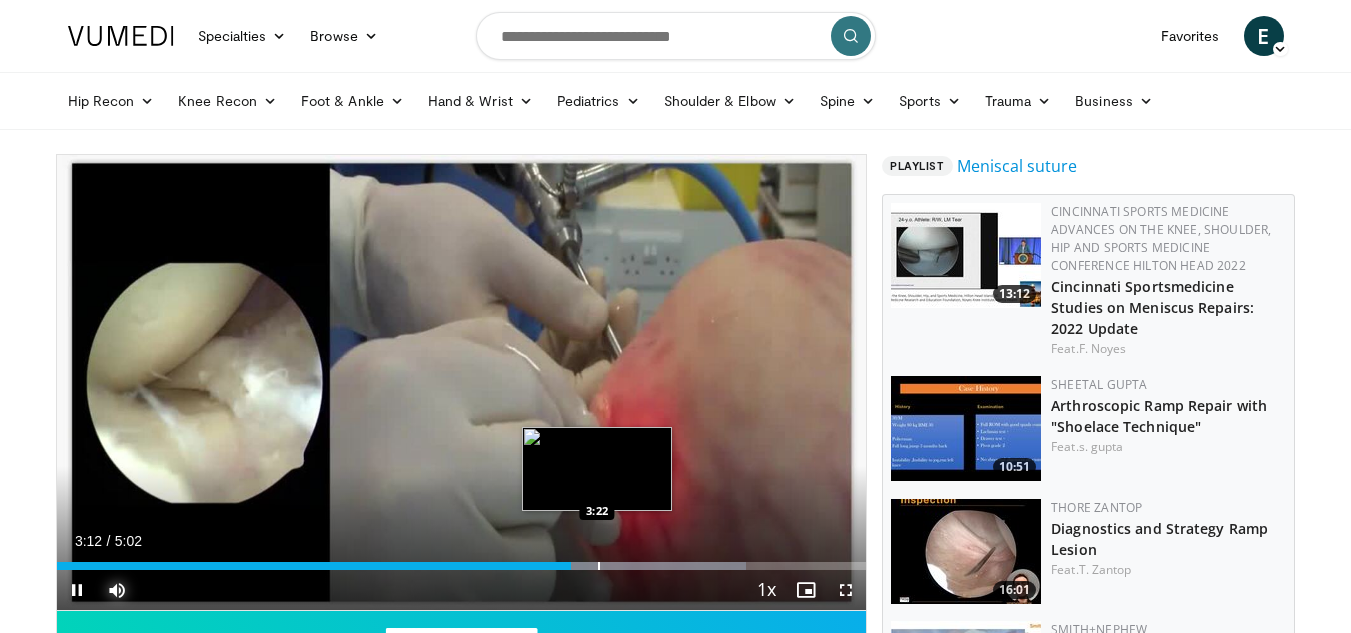 click at bounding box center (599, 566) 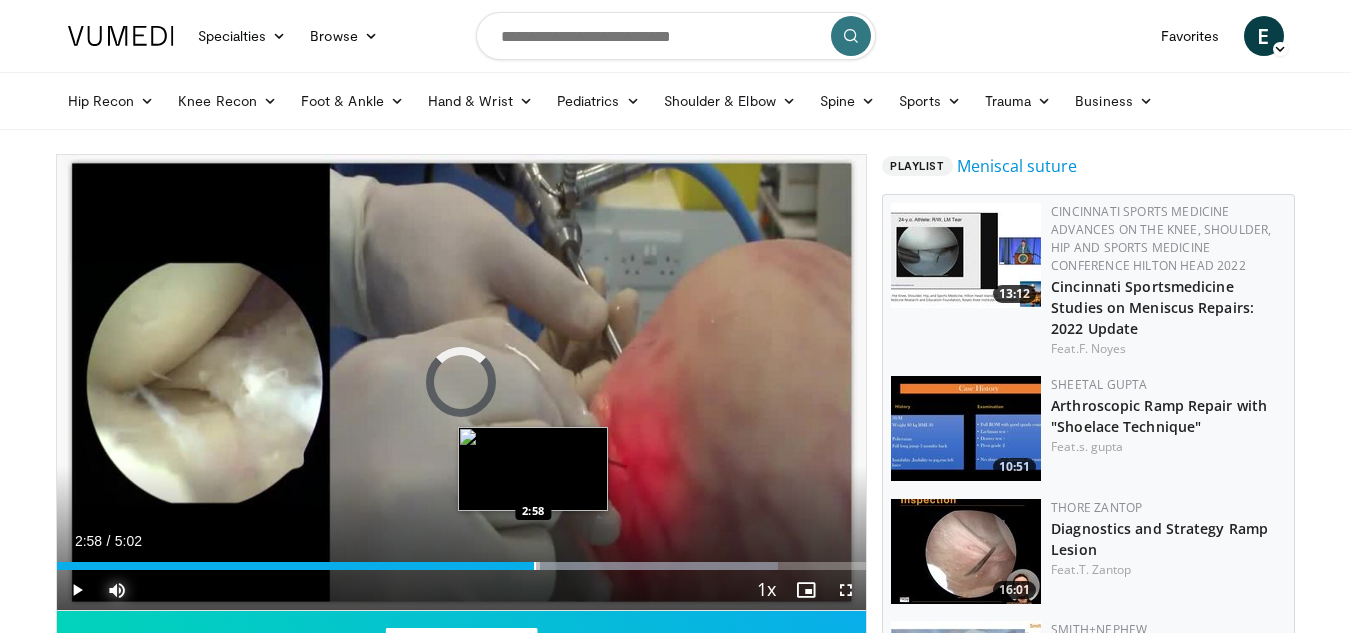 click at bounding box center [535, 566] 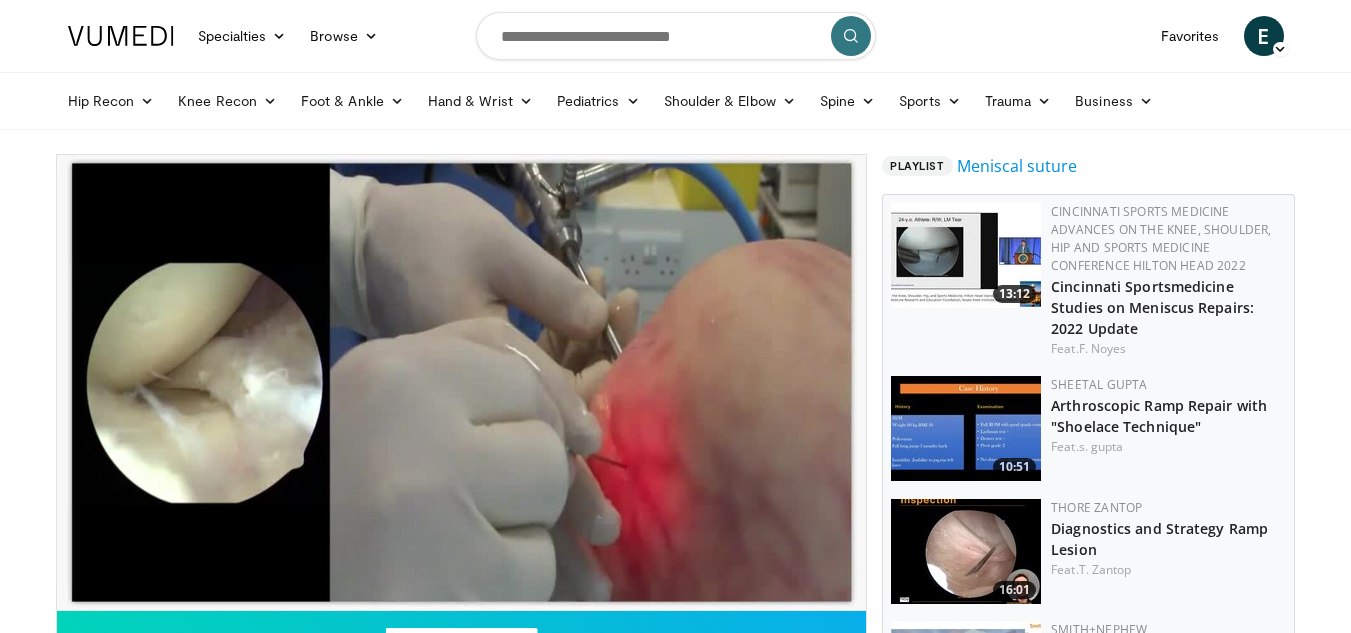 click on "**********" at bounding box center [462, 383] 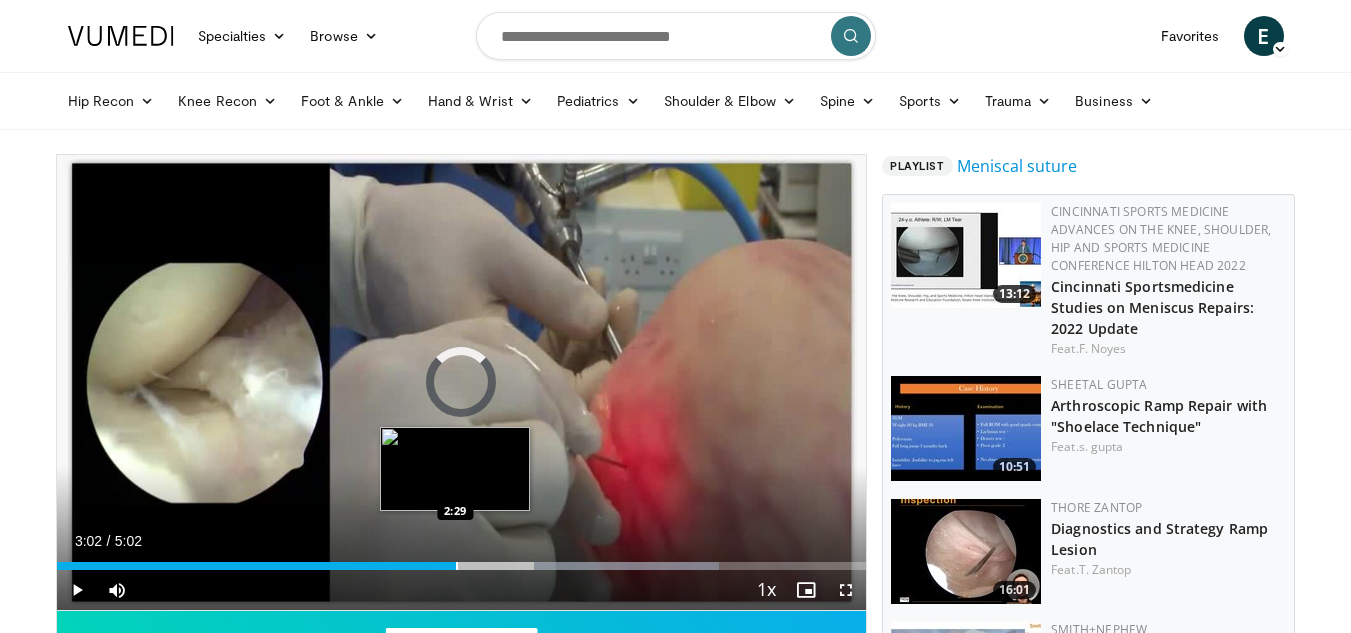 click at bounding box center (457, 566) 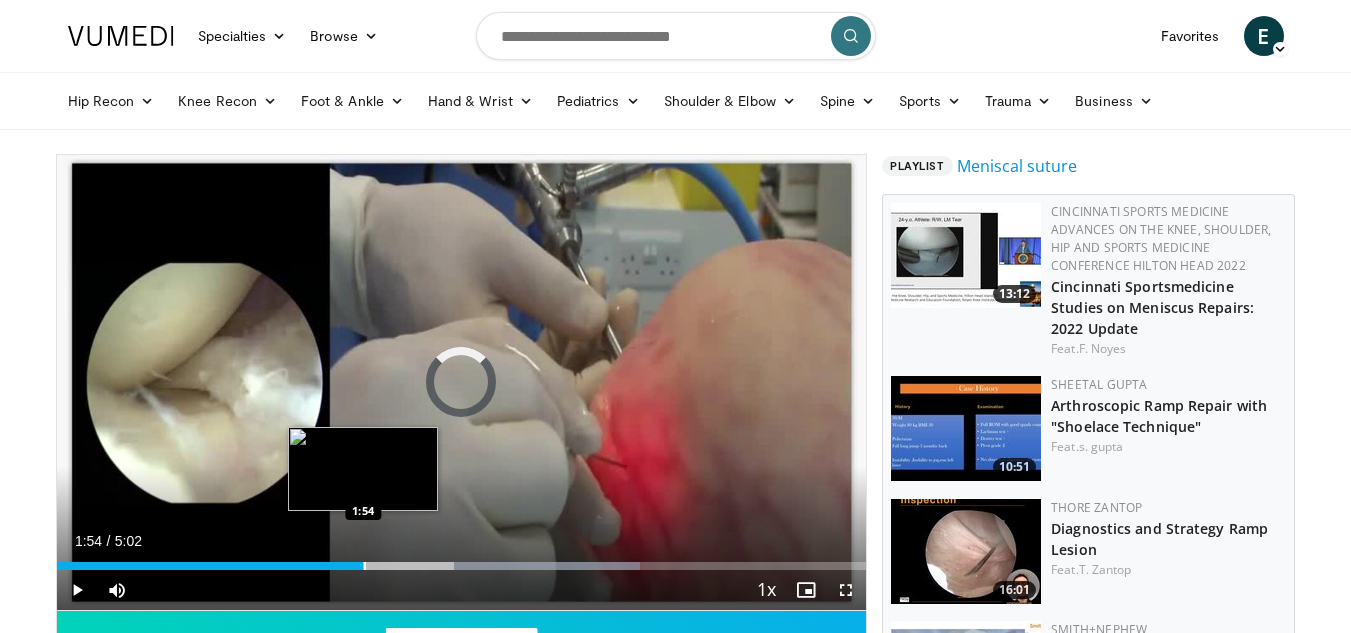 click on "Loaded :  72.04% 2:38 1:54" at bounding box center (462, 560) 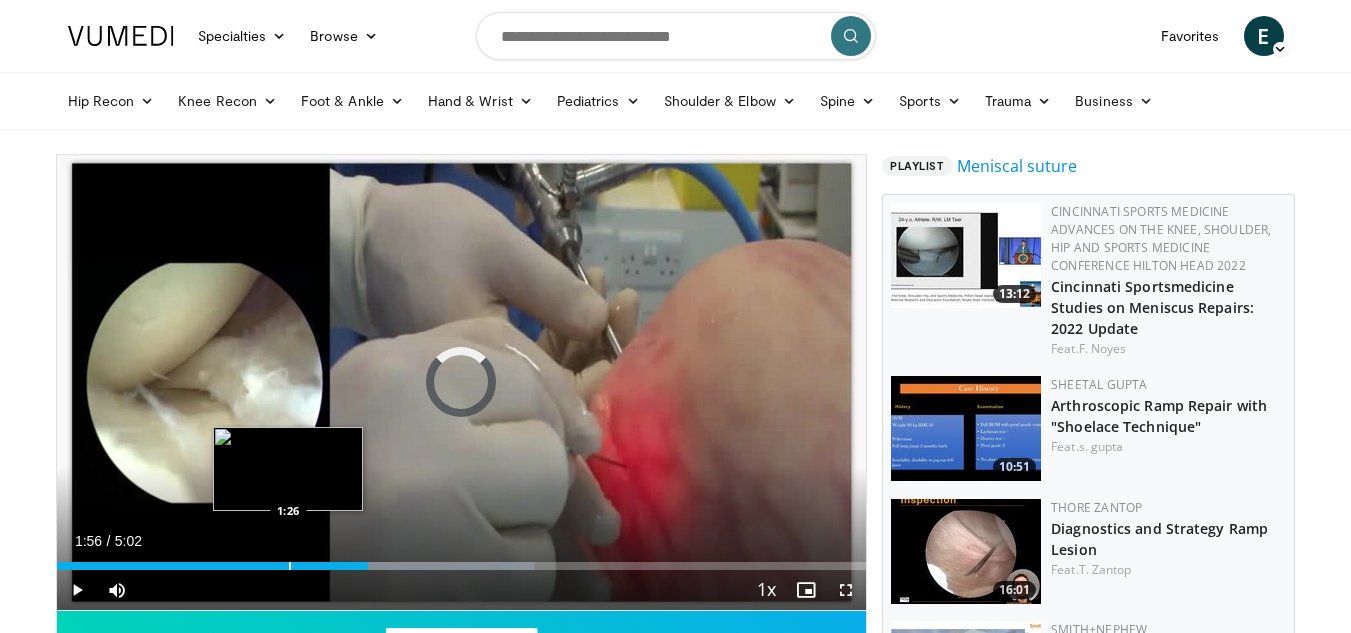 click on "Loaded :  58.94% 1:26 1:26" at bounding box center [462, 560] 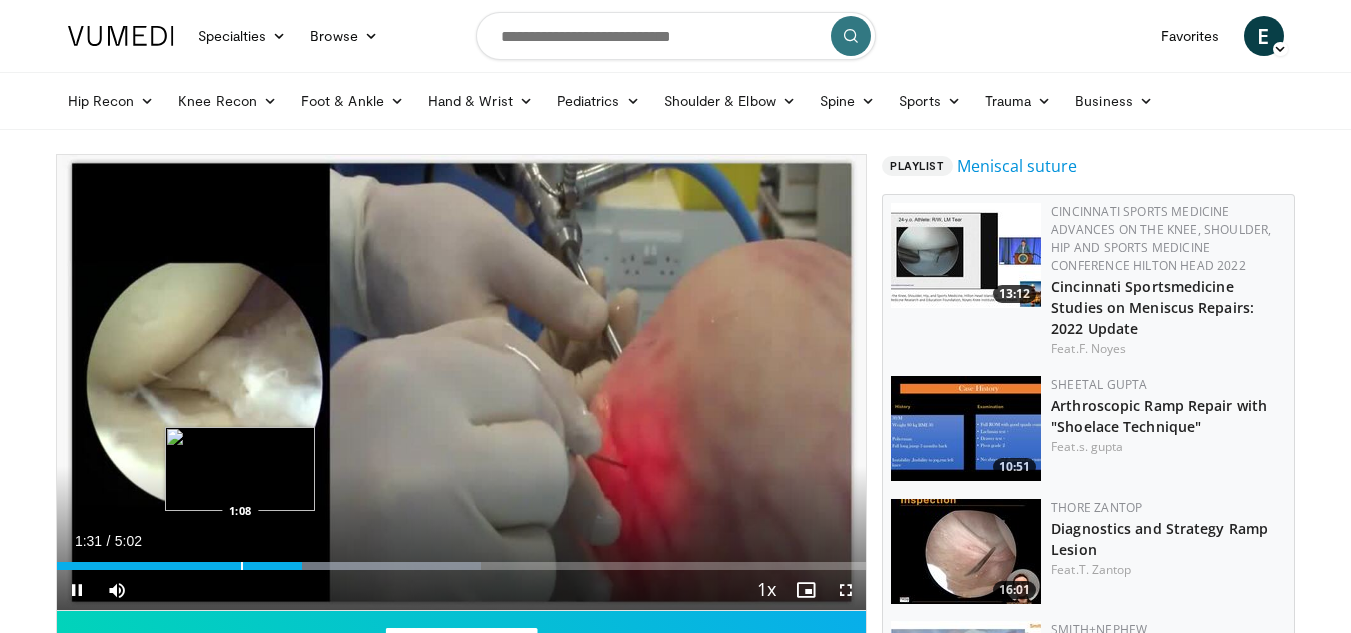 click on "Loaded :  52.38% 1:31 1:08" at bounding box center (462, 560) 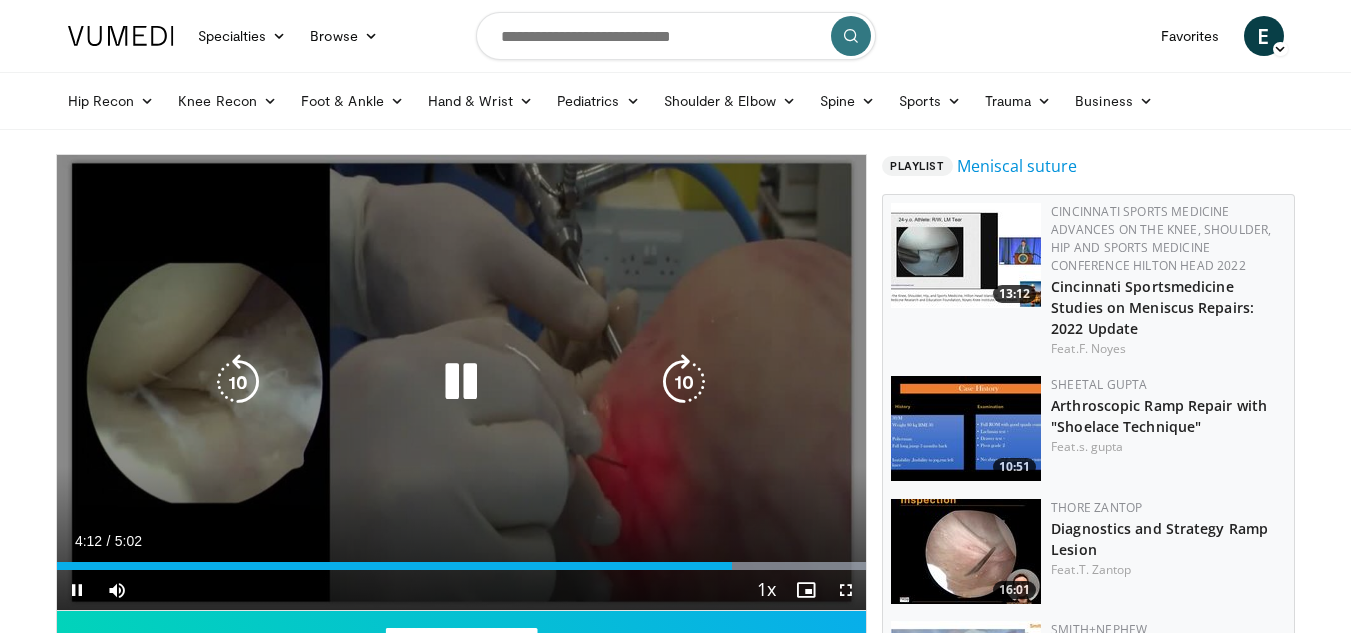 click at bounding box center [461, 382] 